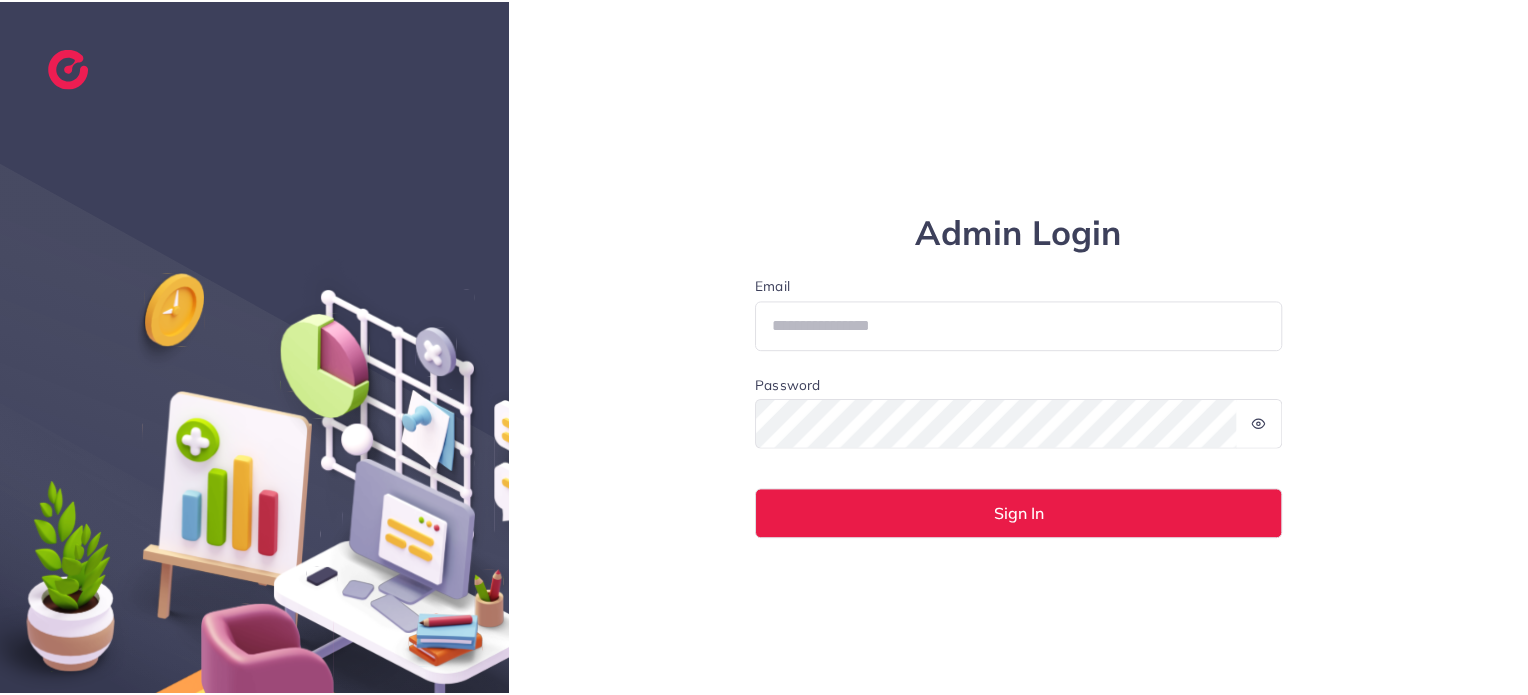 scroll, scrollTop: 0, scrollLeft: 0, axis: both 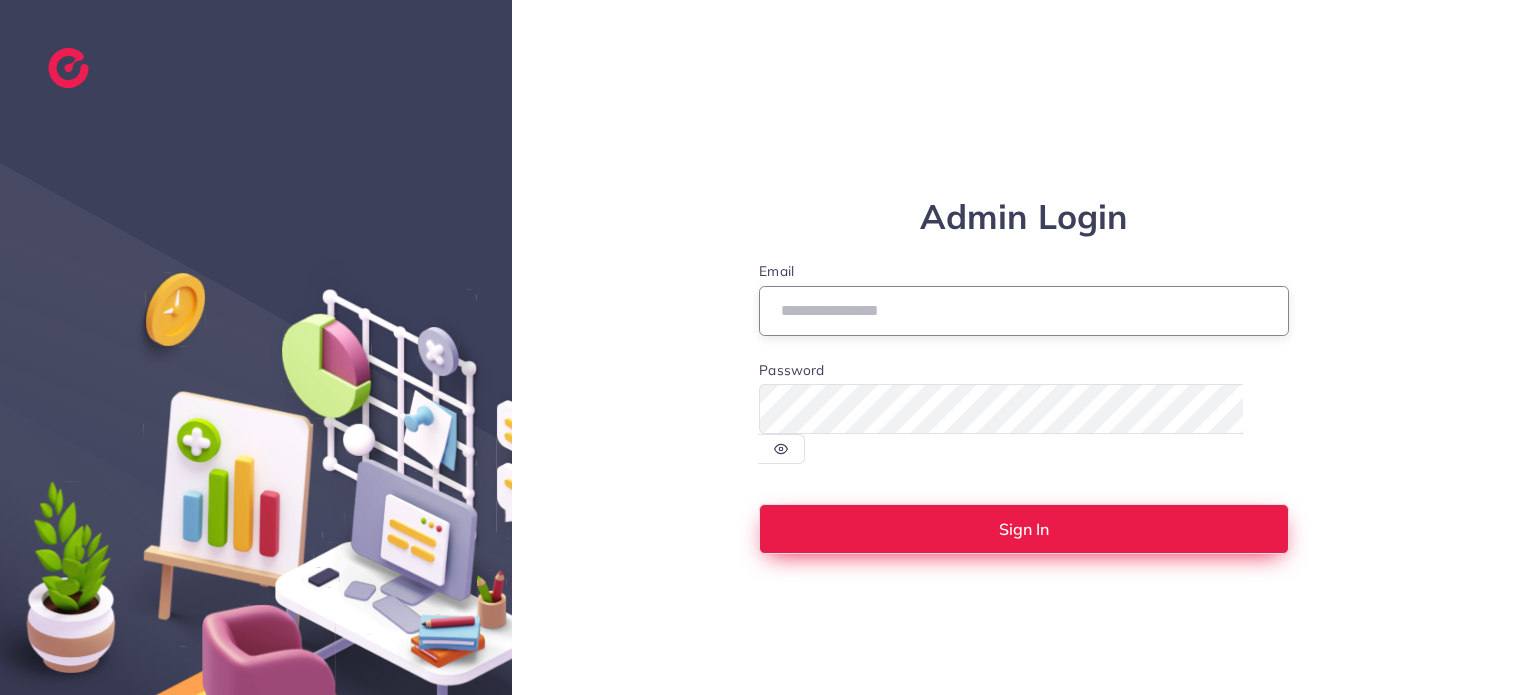 type on "**********" 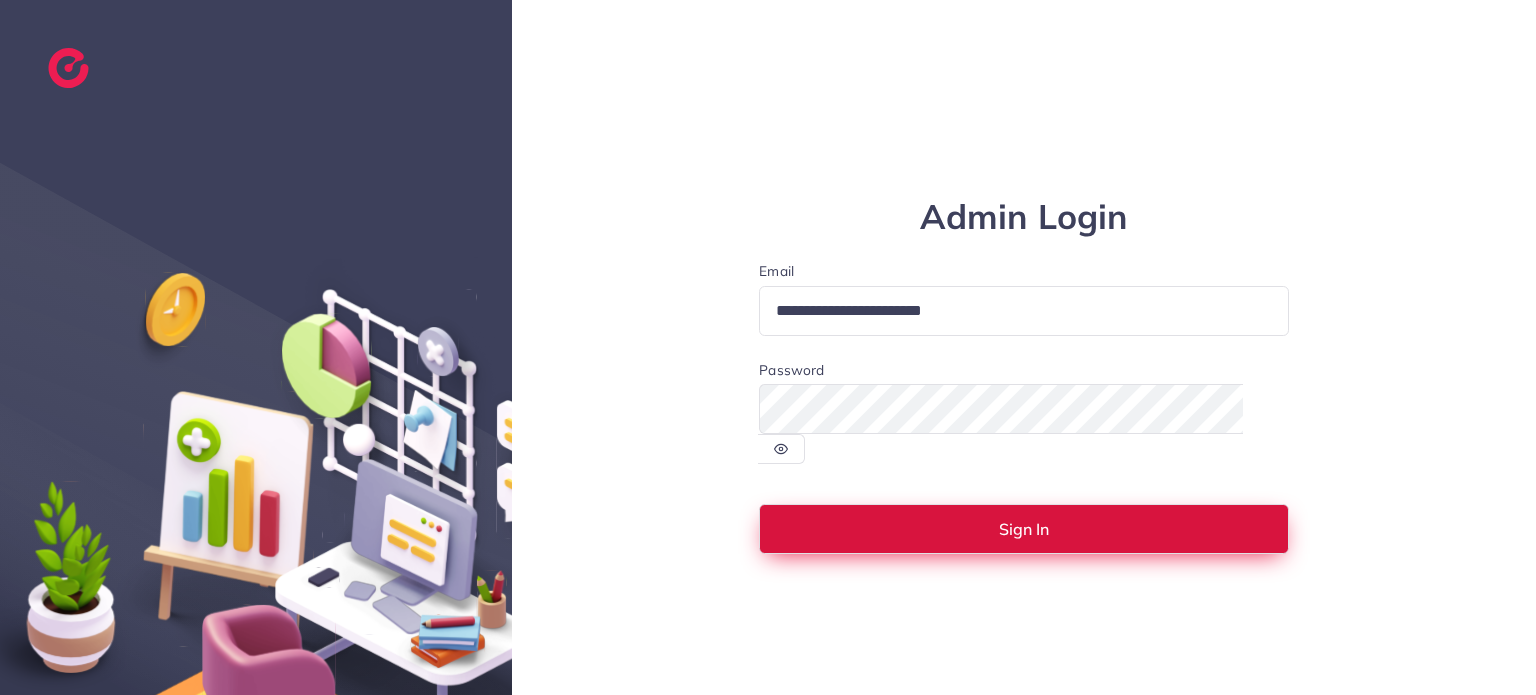 click on "Sign In" at bounding box center [1024, 529] 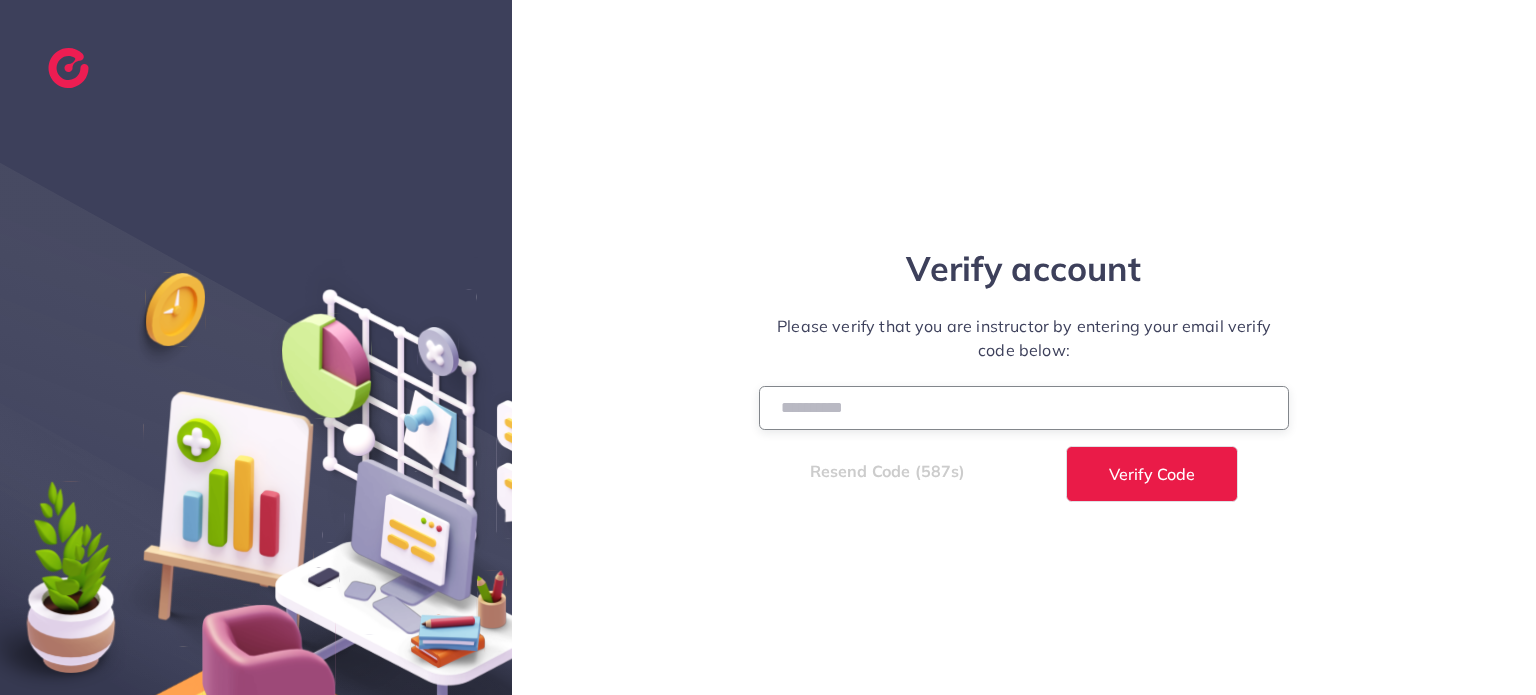 click at bounding box center [1024, 407] 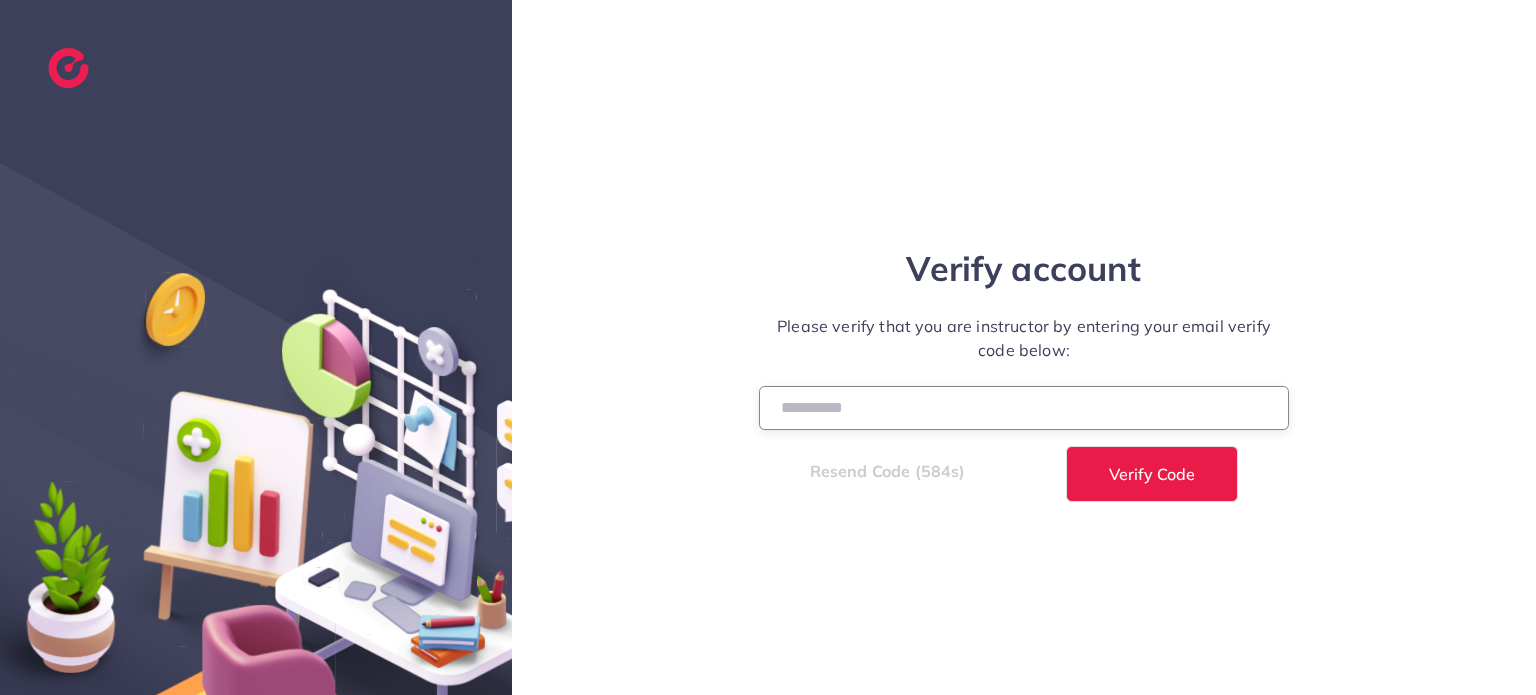 type on "******" 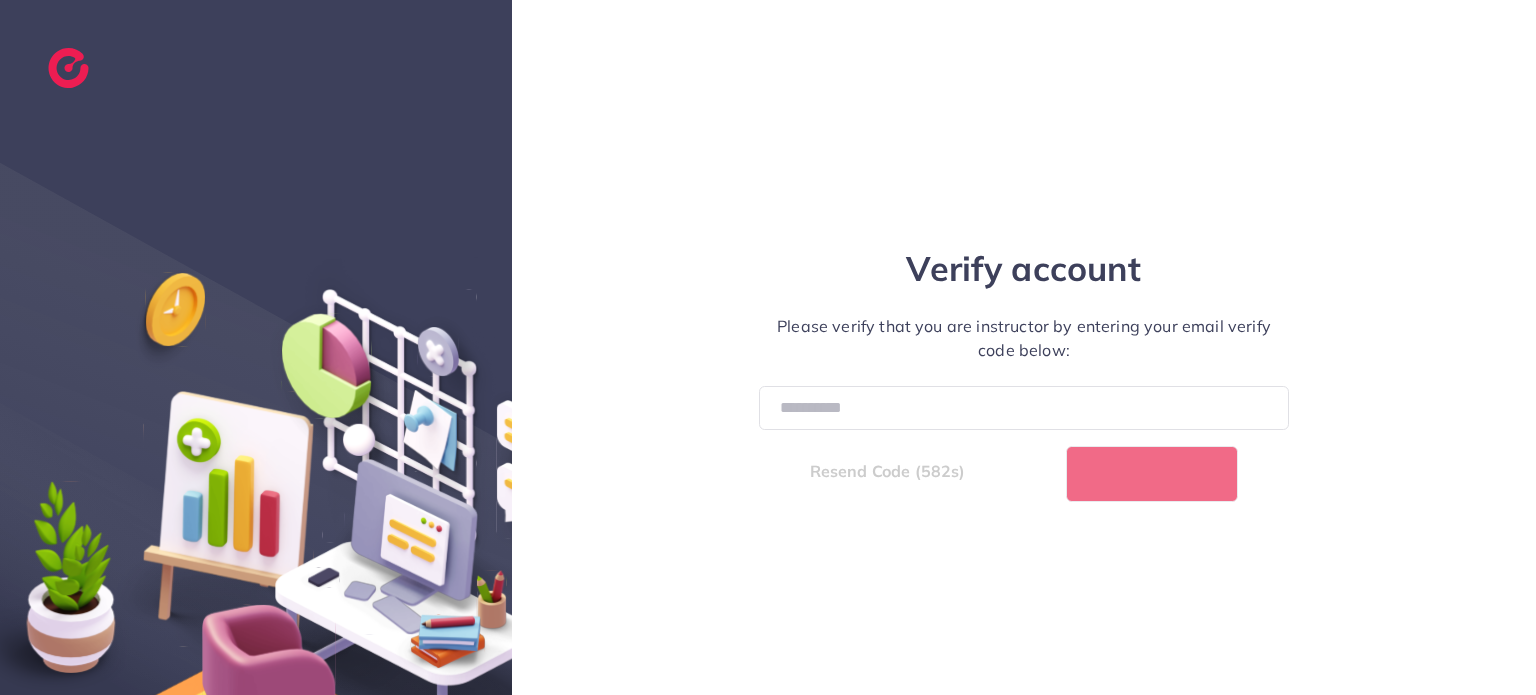 select on "*" 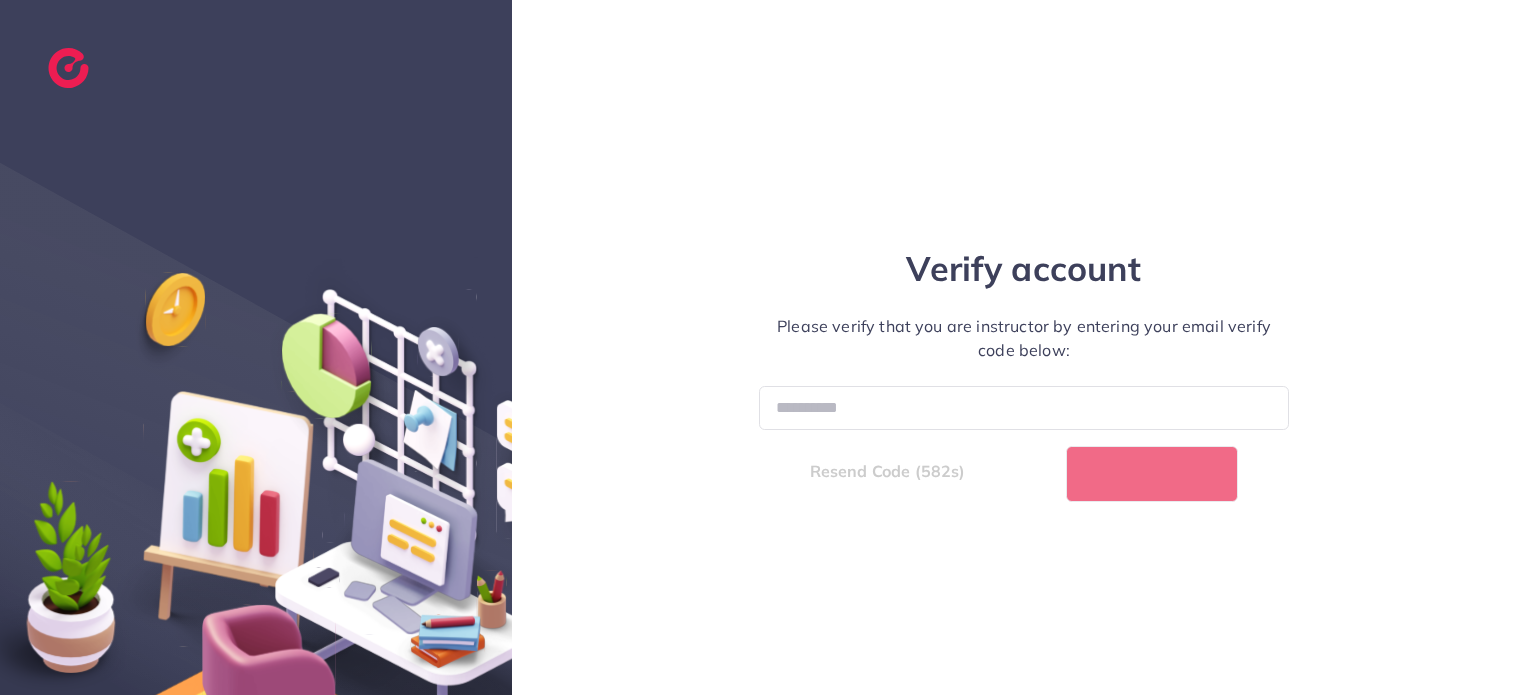 select on "****" 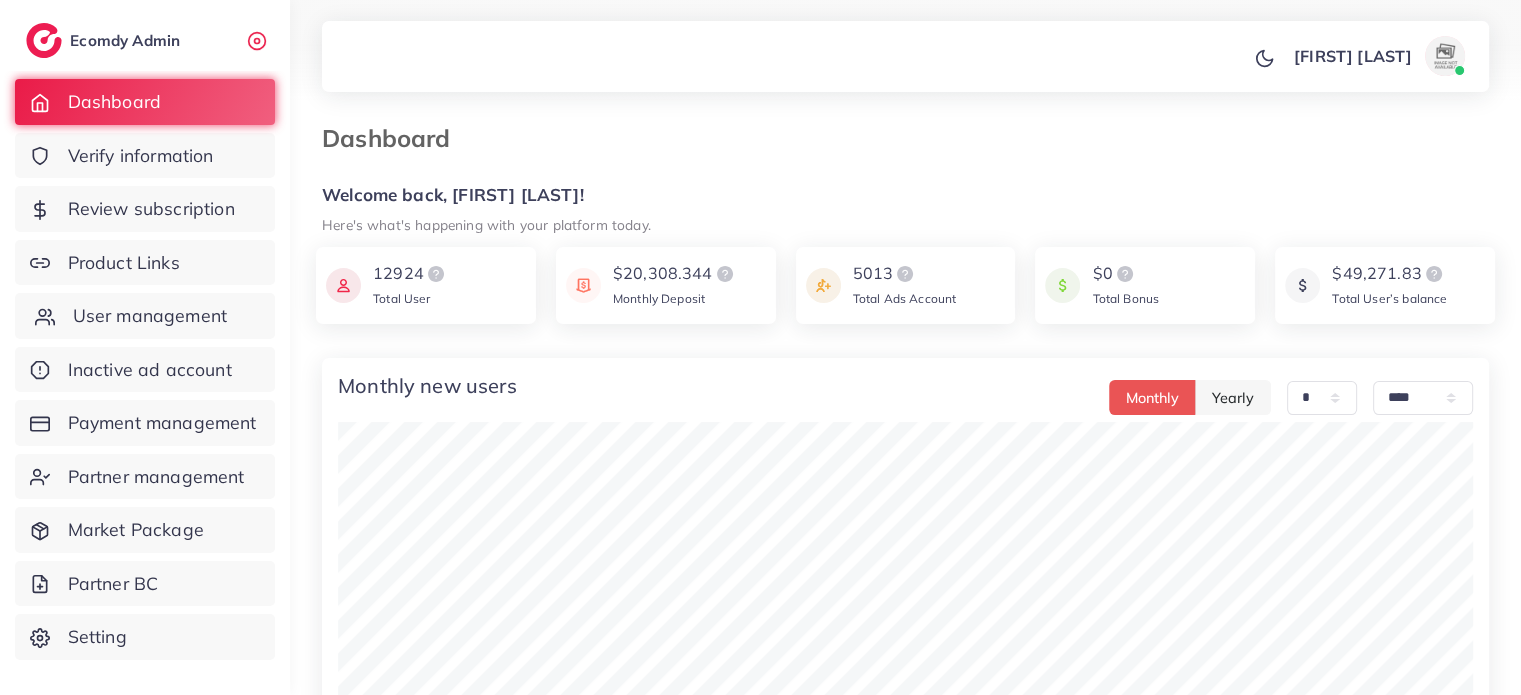click on "User management" at bounding box center (150, 316) 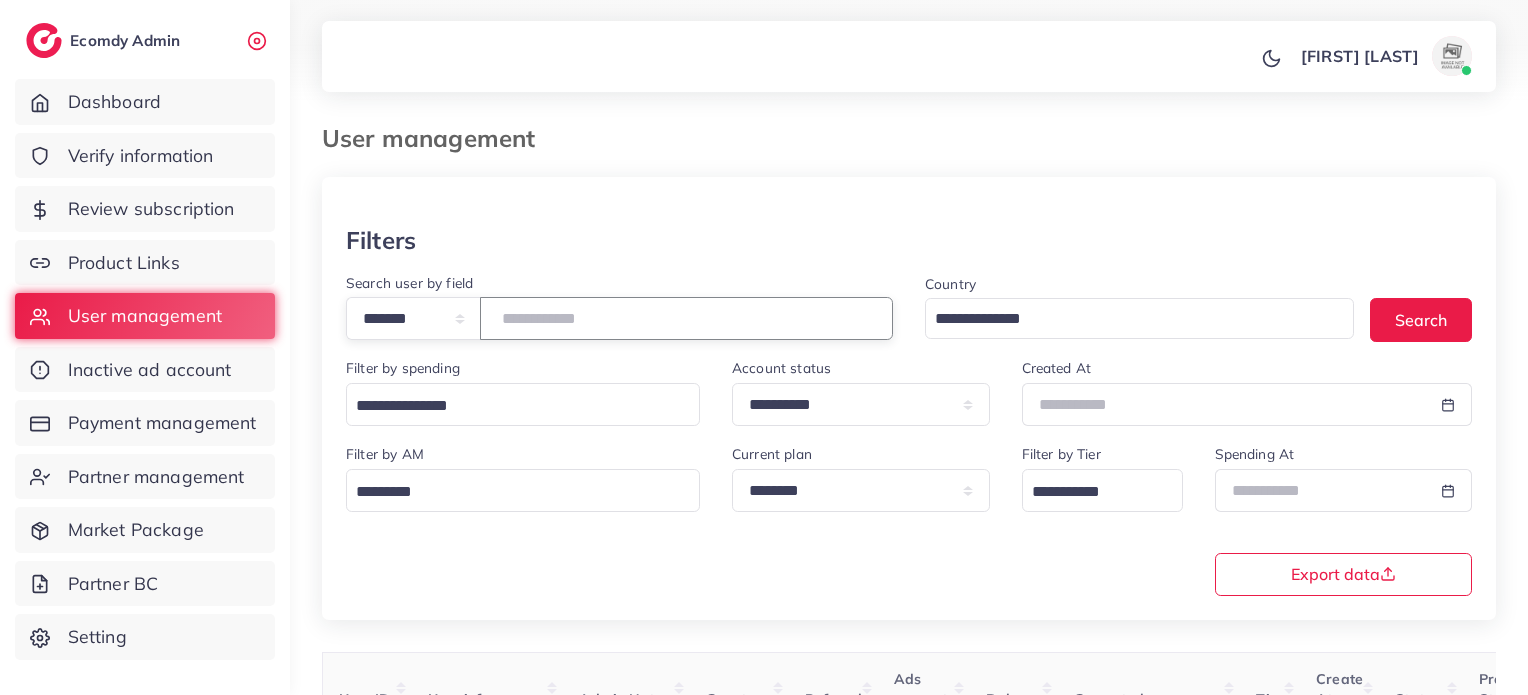 click at bounding box center (686, 318) 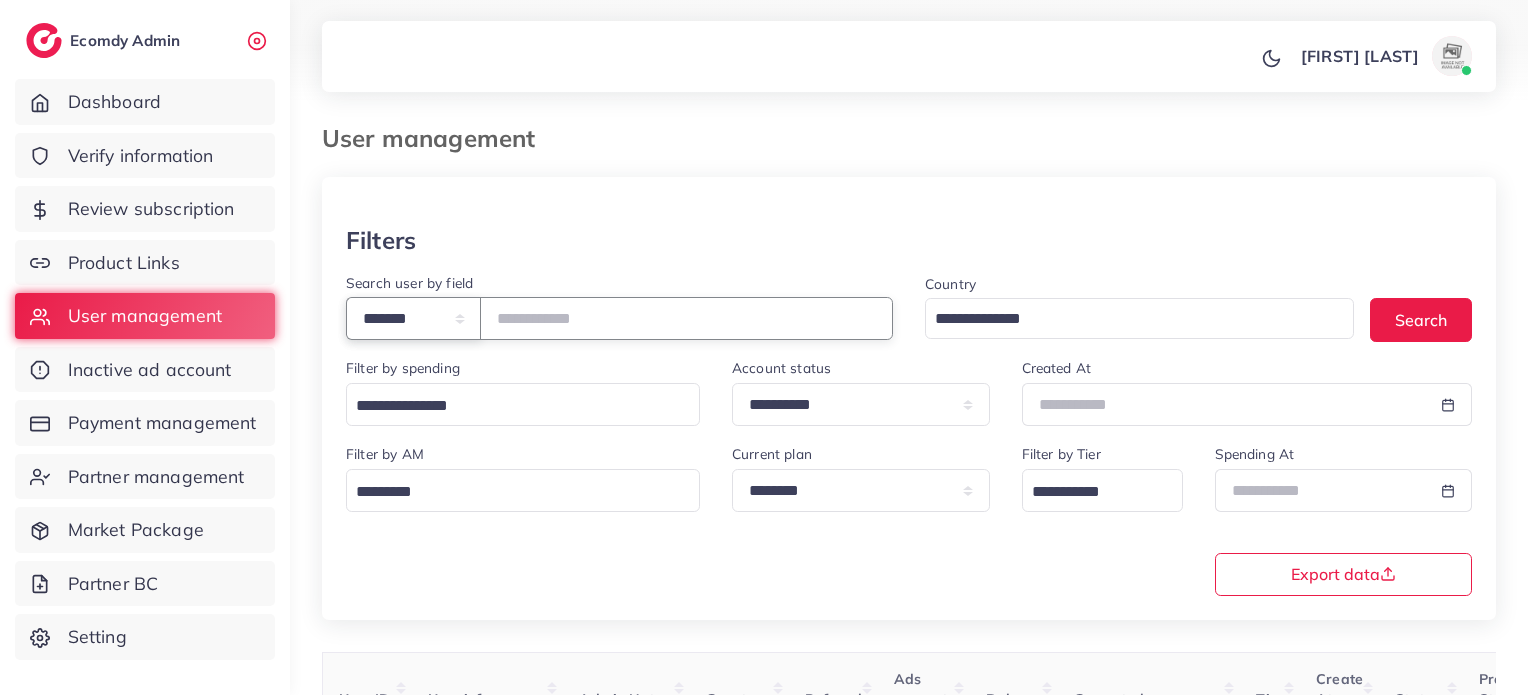 drag, startPoint x: 616, startPoint y: 327, endPoint x: 486, endPoint y: 315, distance: 130.55267 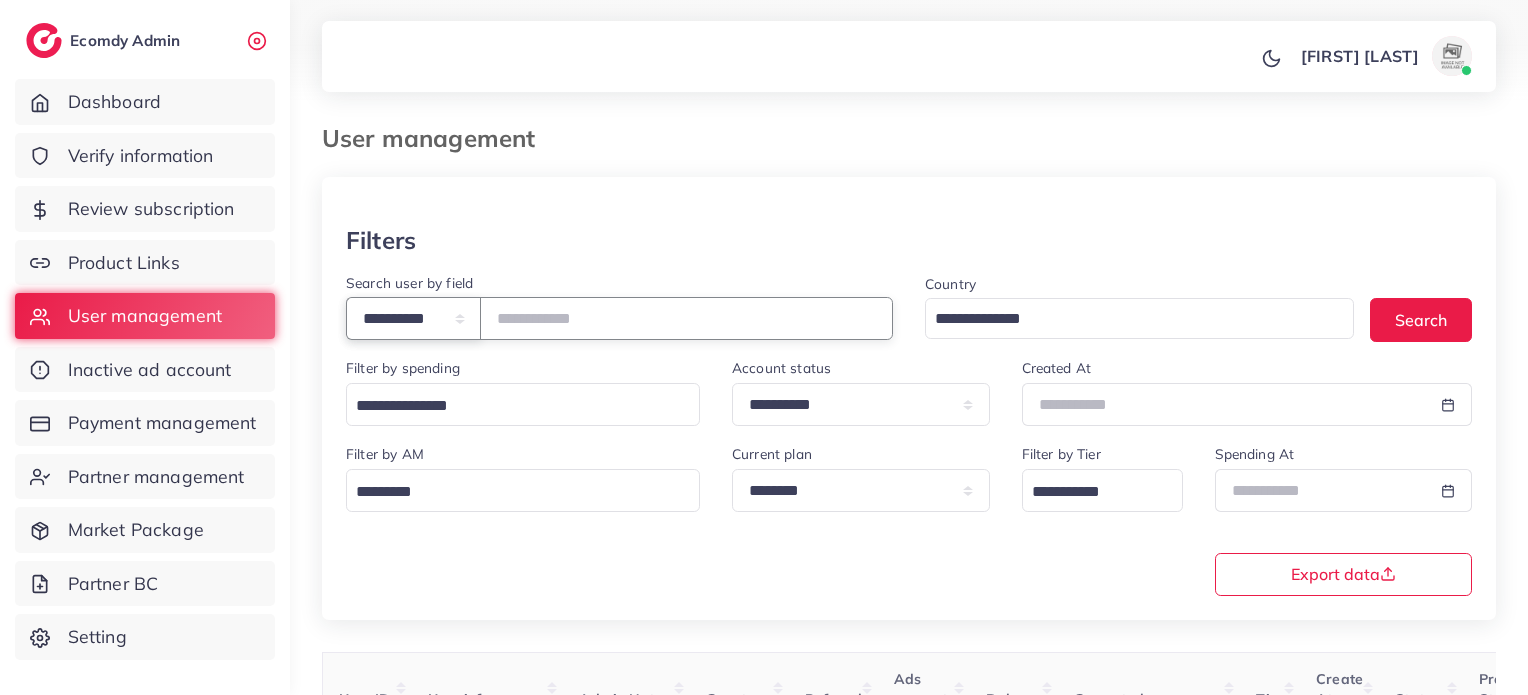 click on "**********" at bounding box center [413, 318] 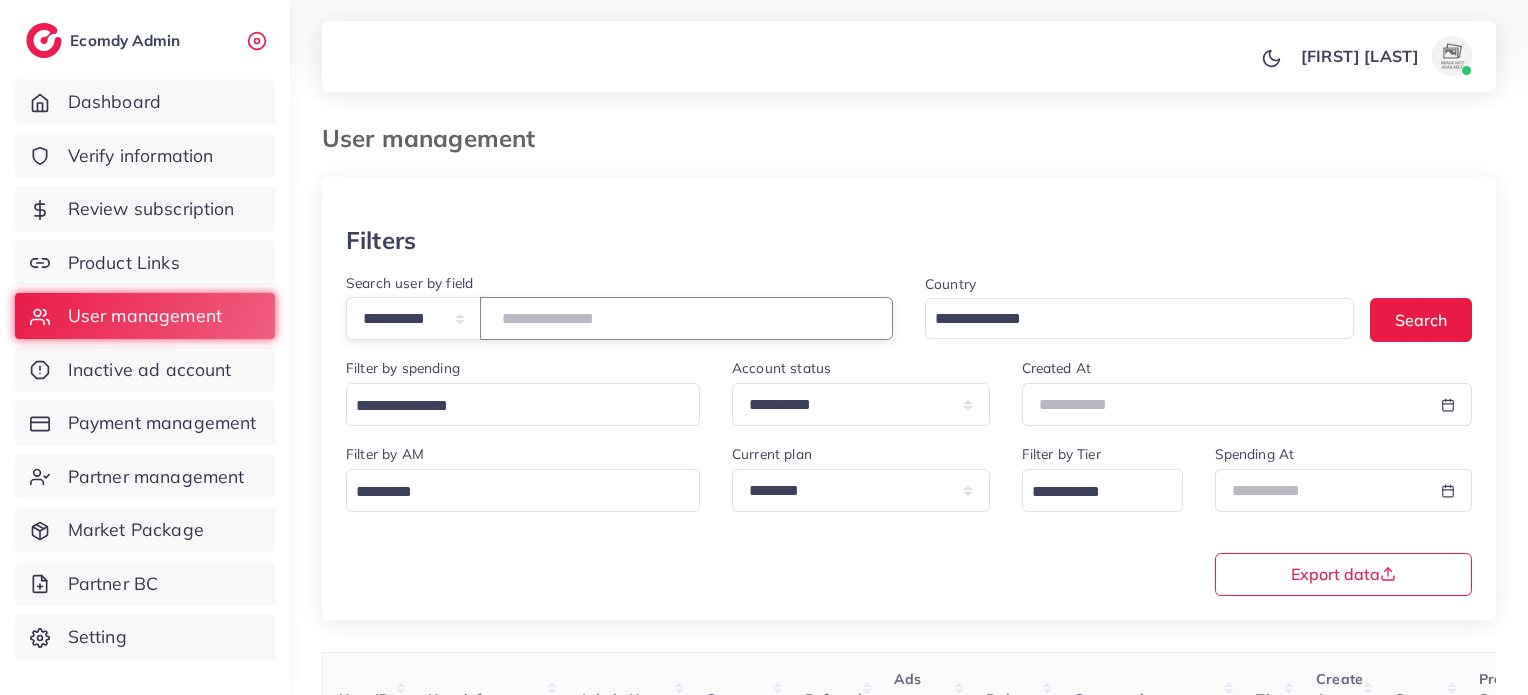 paste on "**********" 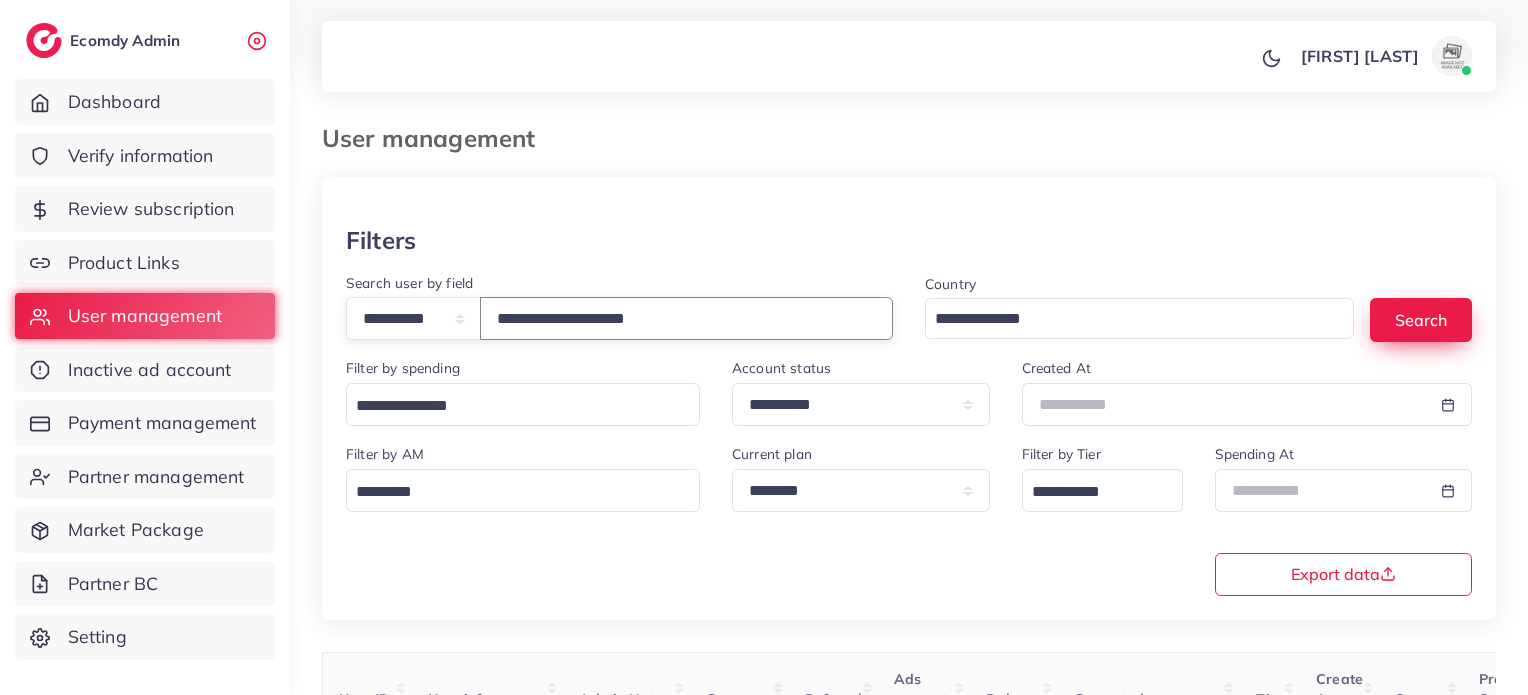 type on "**********" 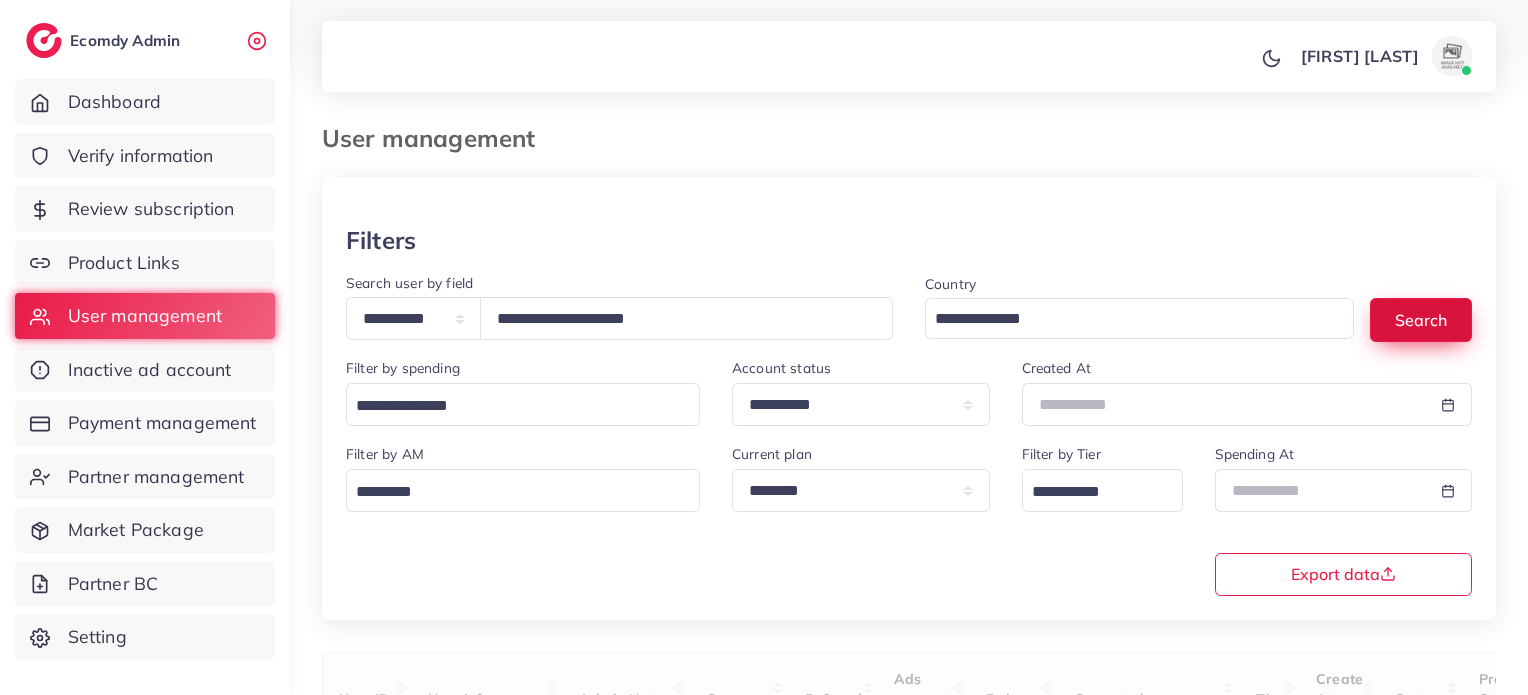 click on "Search" at bounding box center (1421, 319) 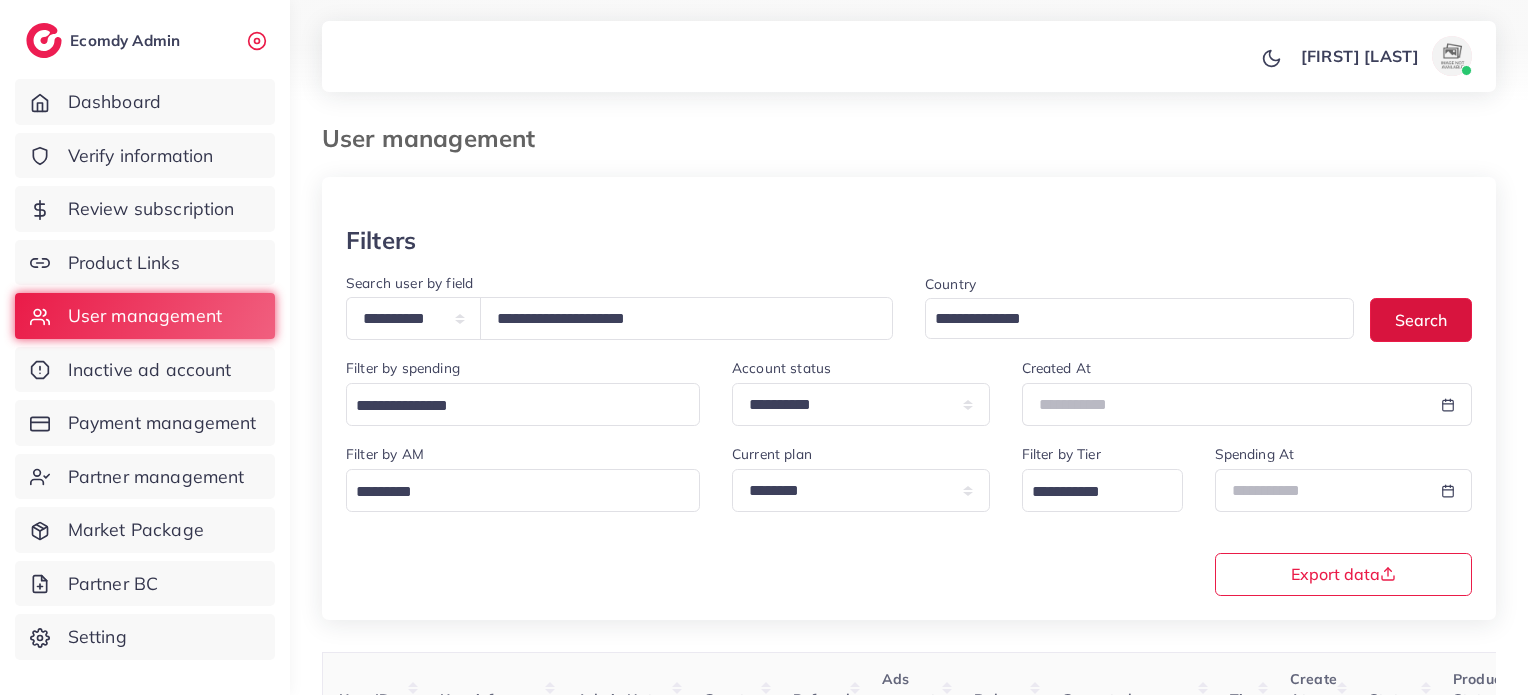 scroll, scrollTop: 200, scrollLeft: 0, axis: vertical 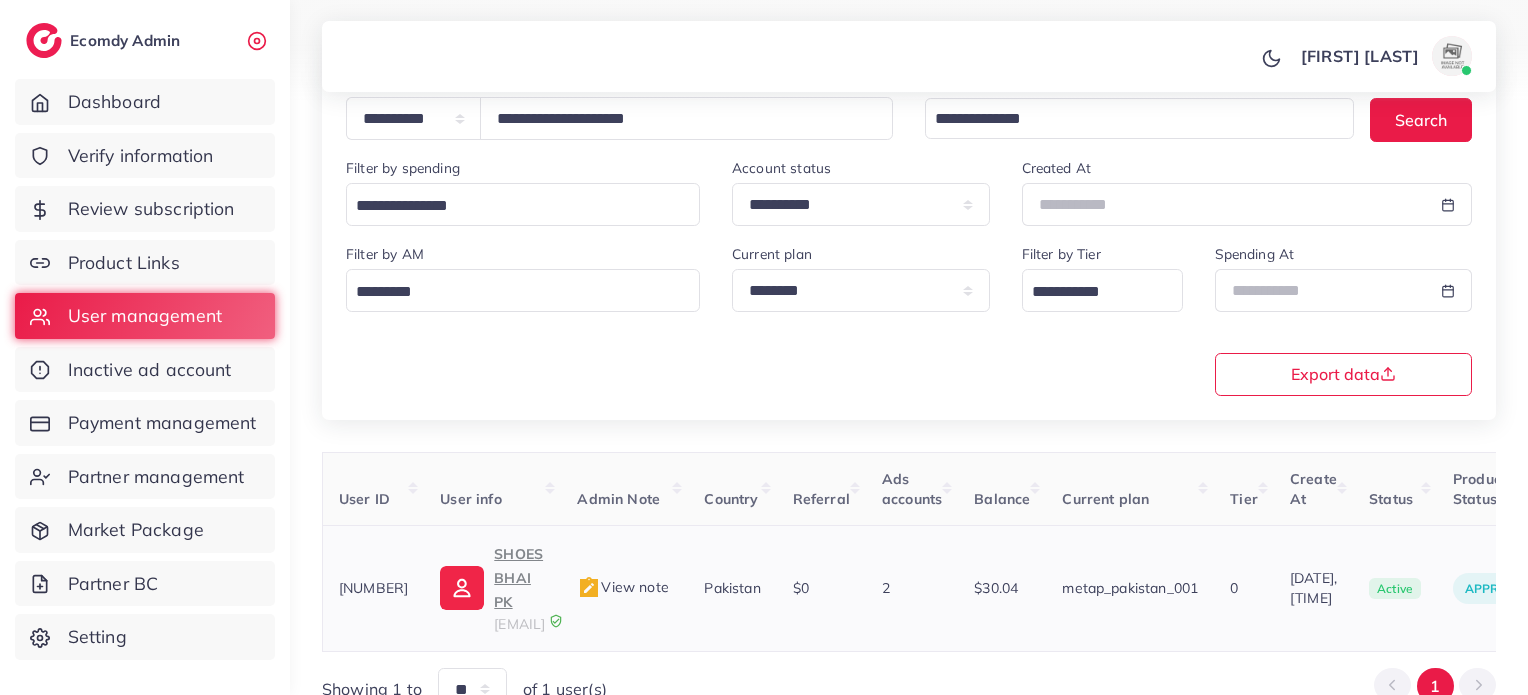 click on "shoesbhaipk@gmail.com" at bounding box center (519, 624) 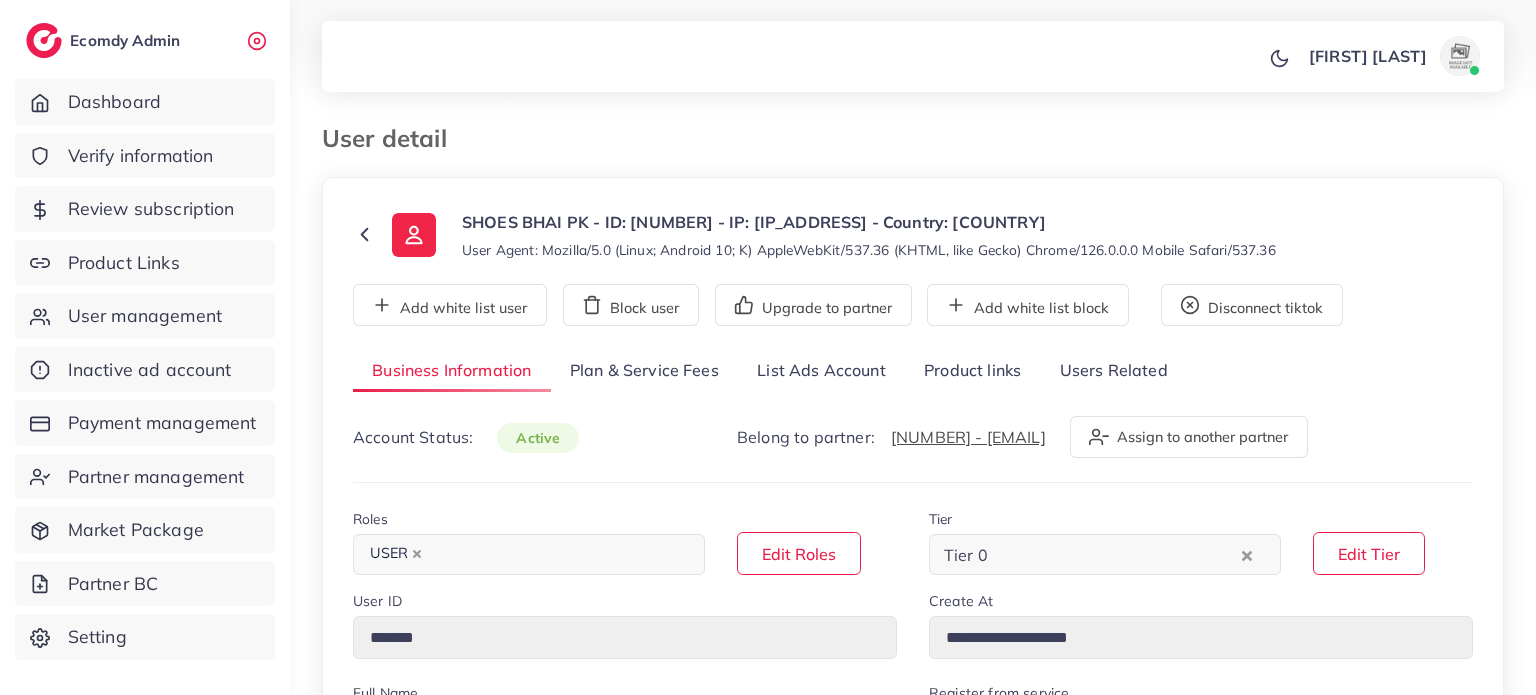 select on "********" 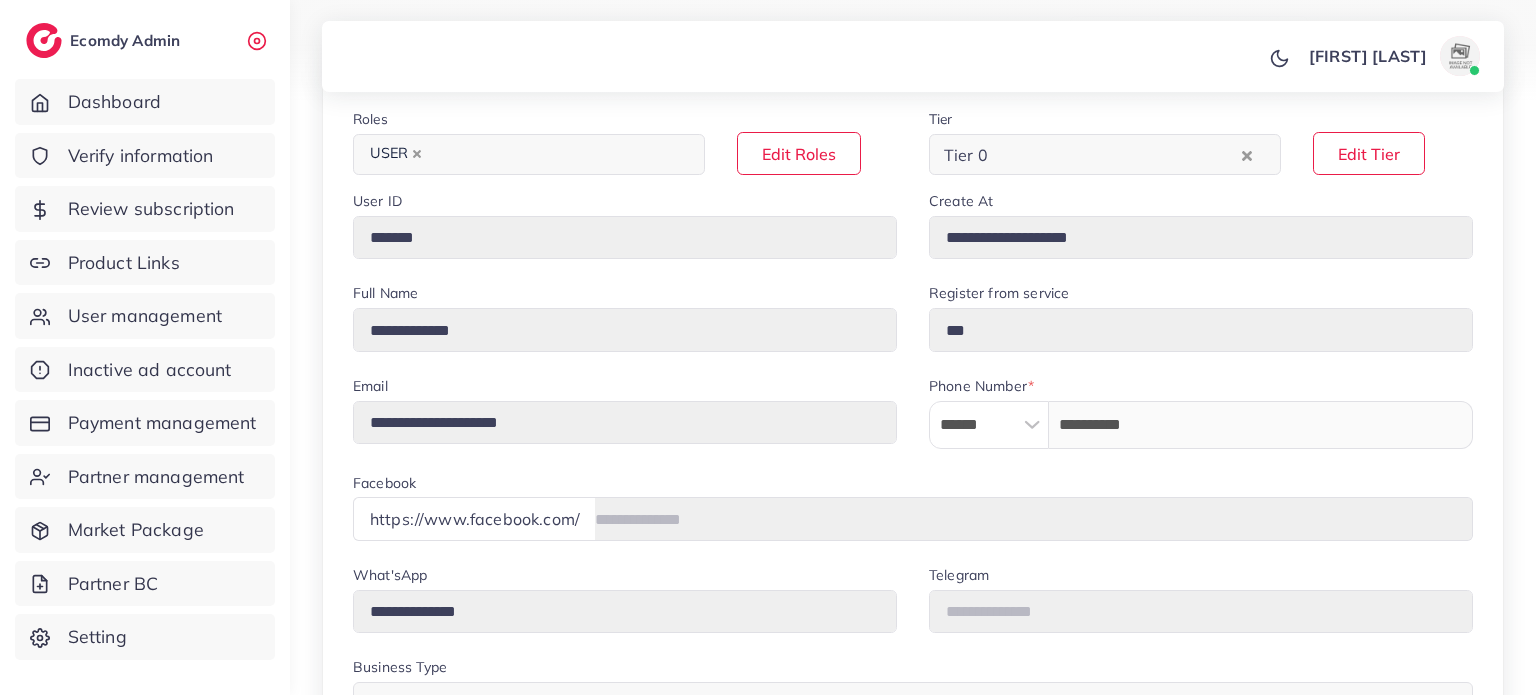 scroll, scrollTop: 100, scrollLeft: 0, axis: vertical 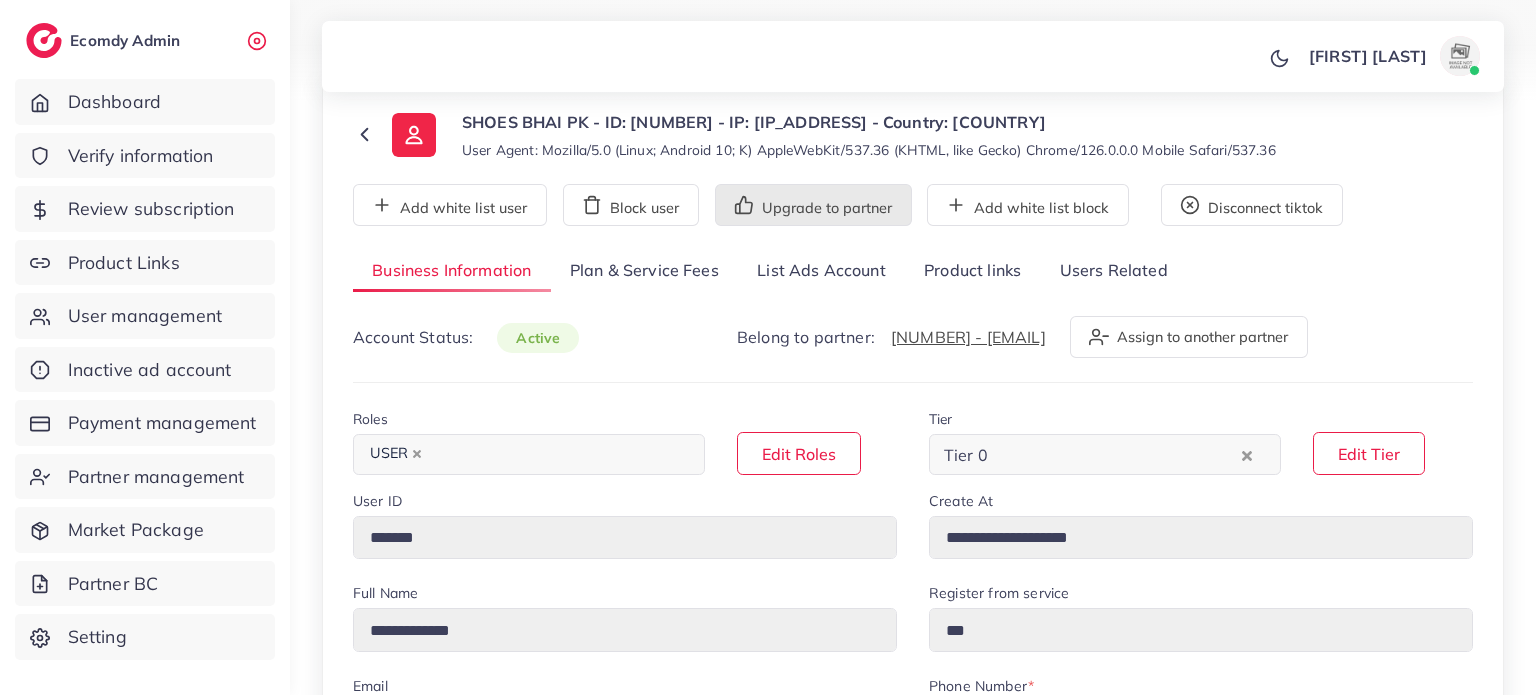 click on "Upgrade to partner" at bounding box center [813, 205] 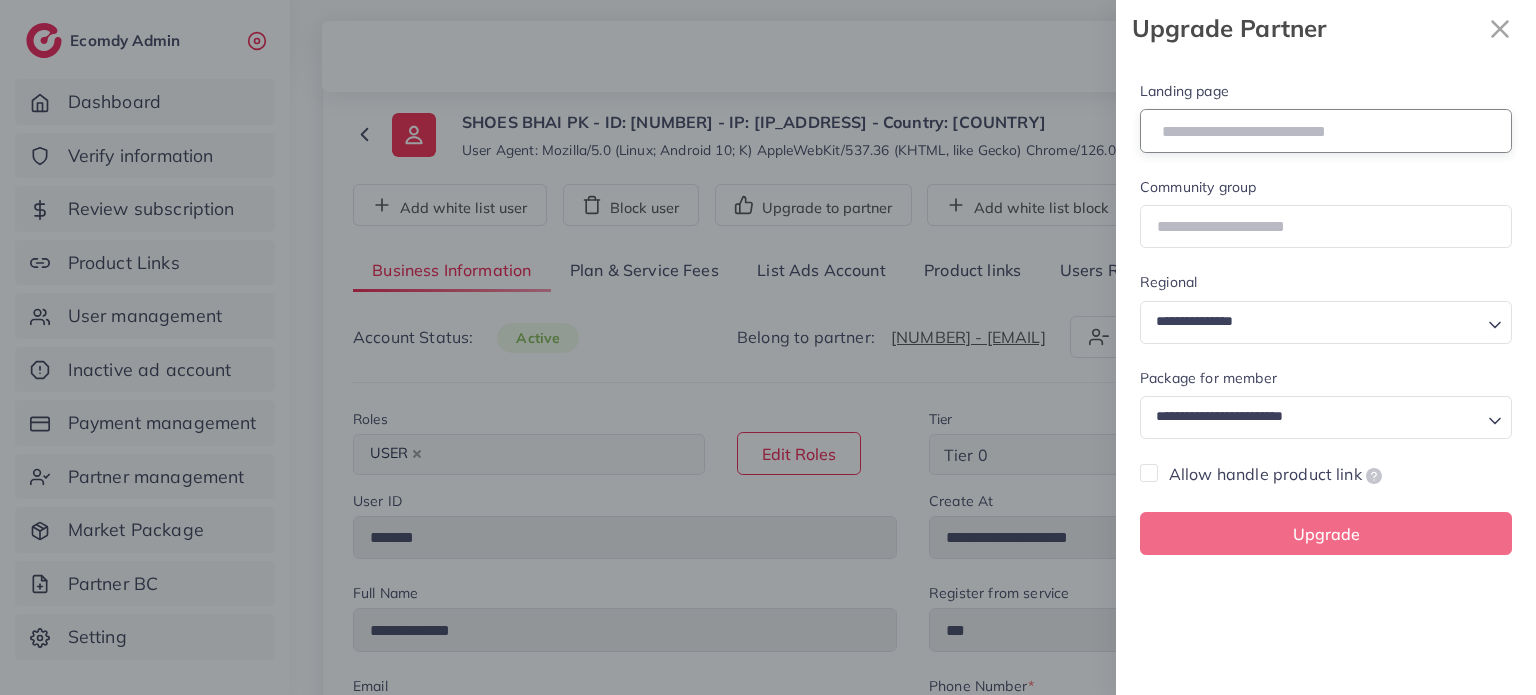 click at bounding box center [1326, 130] 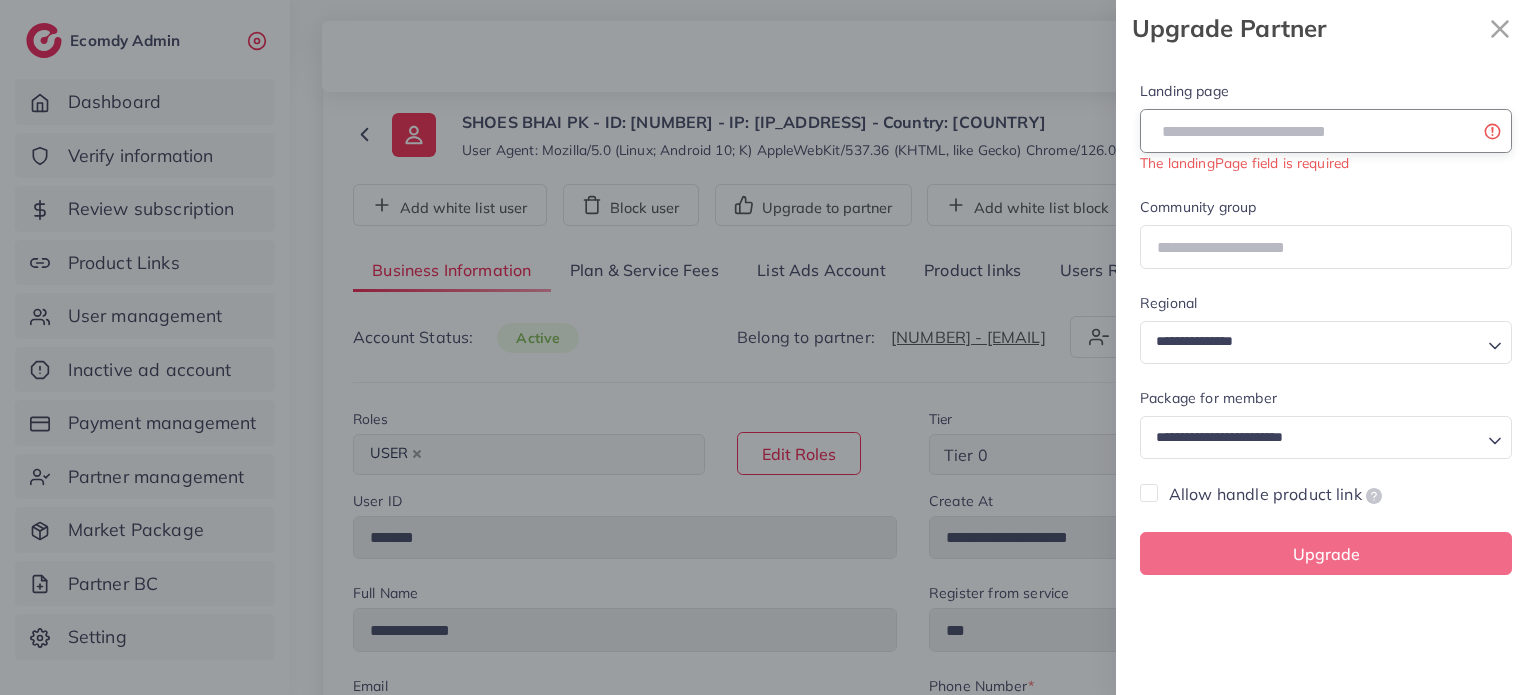 paste on "**********" 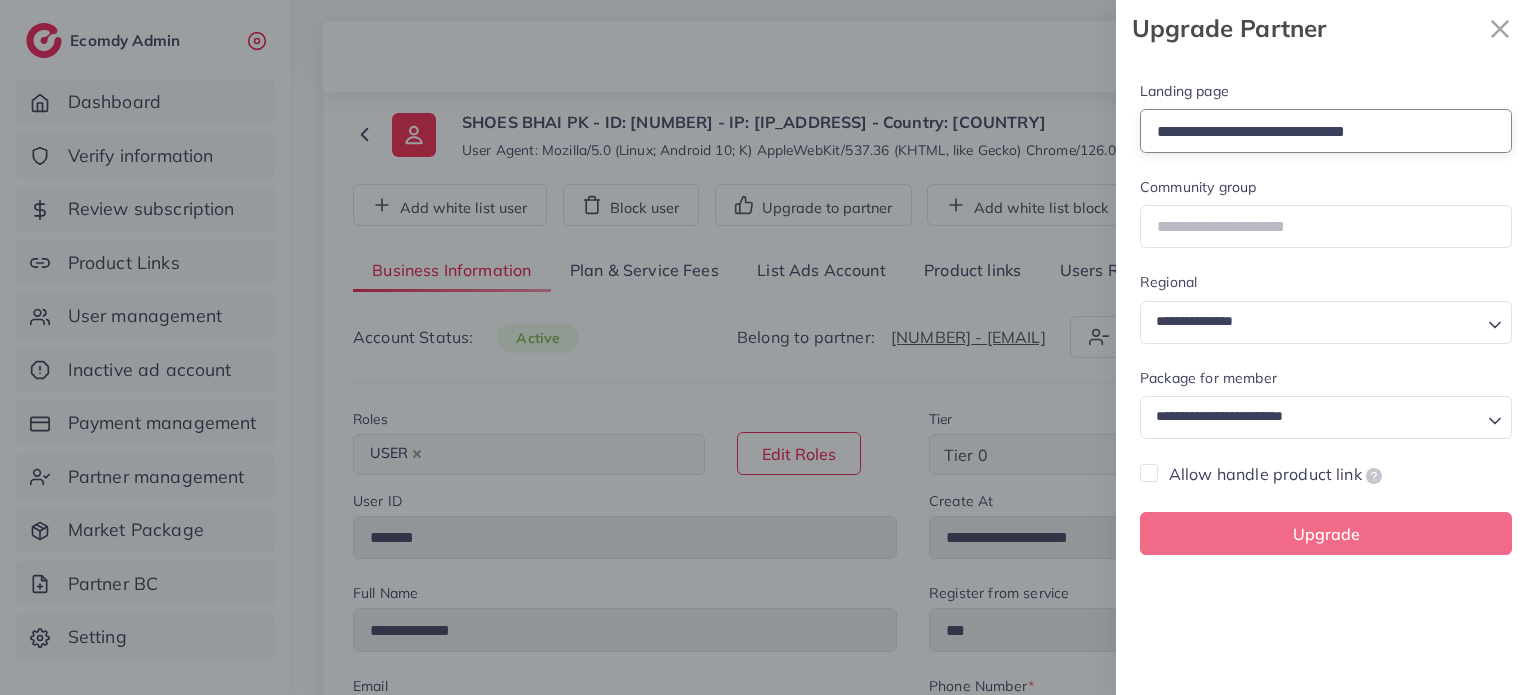 type on "**********" 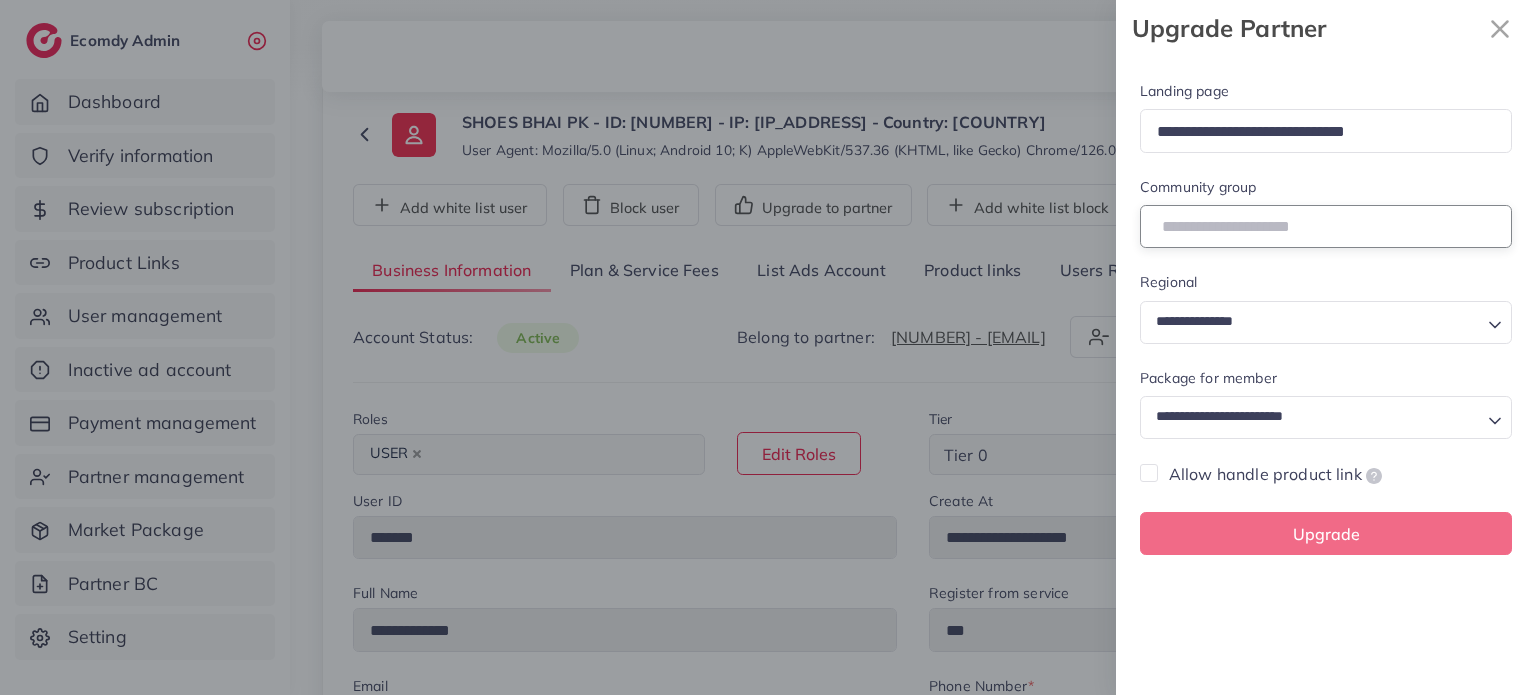 paste on "**********" 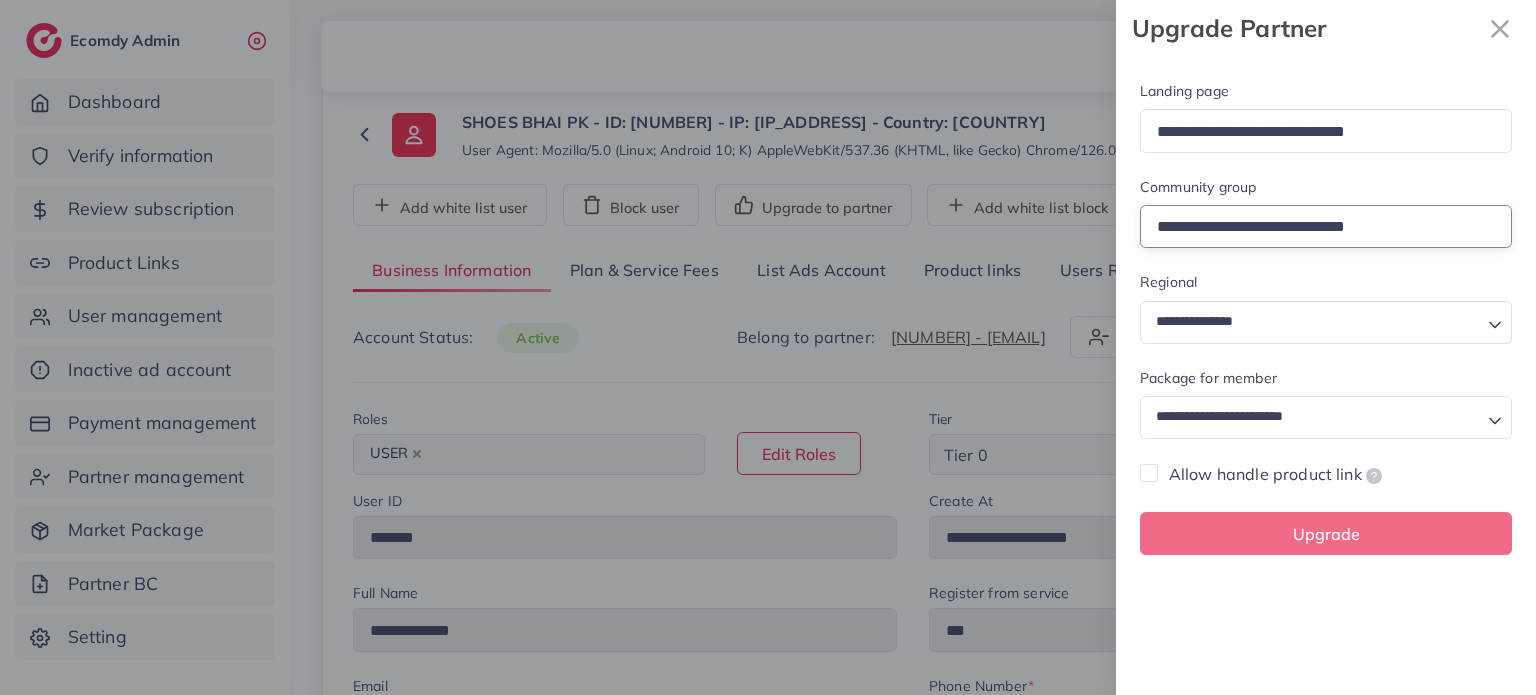 type on "**********" 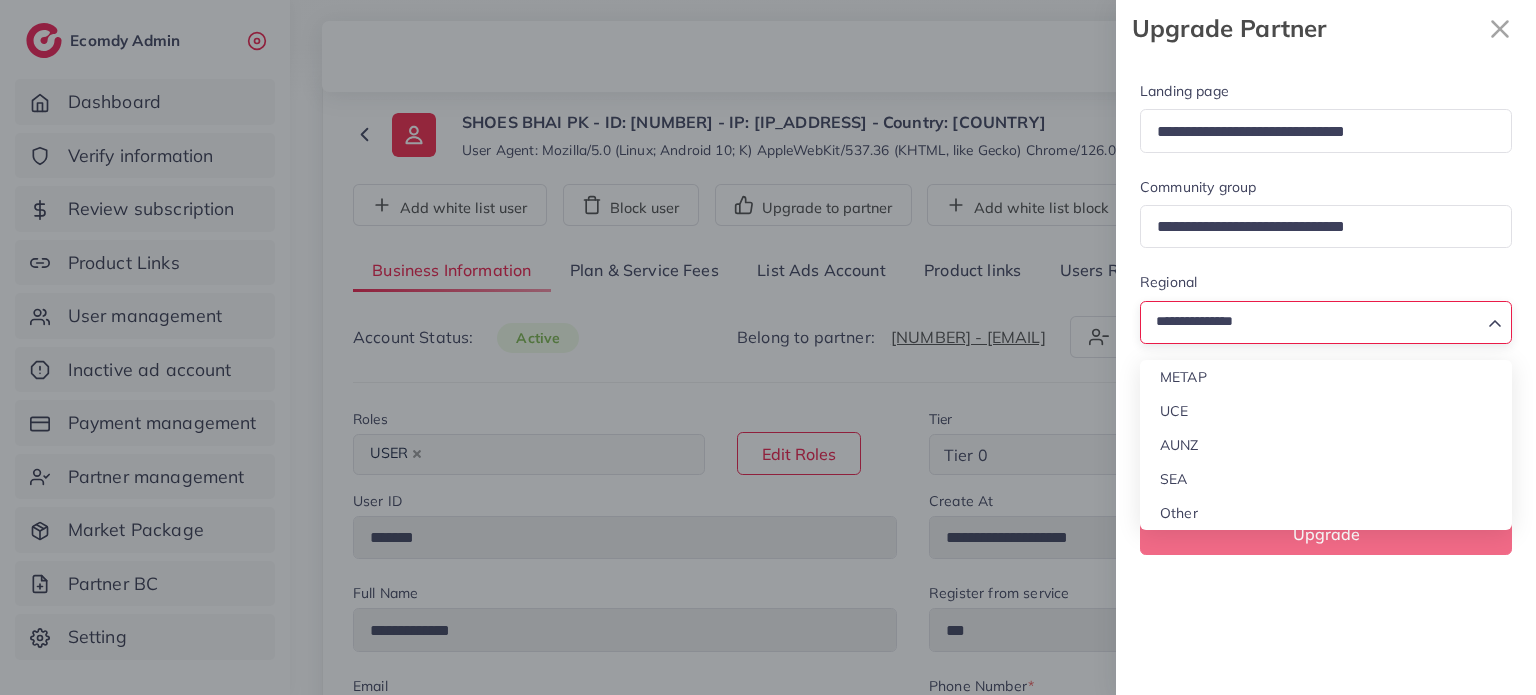 click at bounding box center [1314, 321] 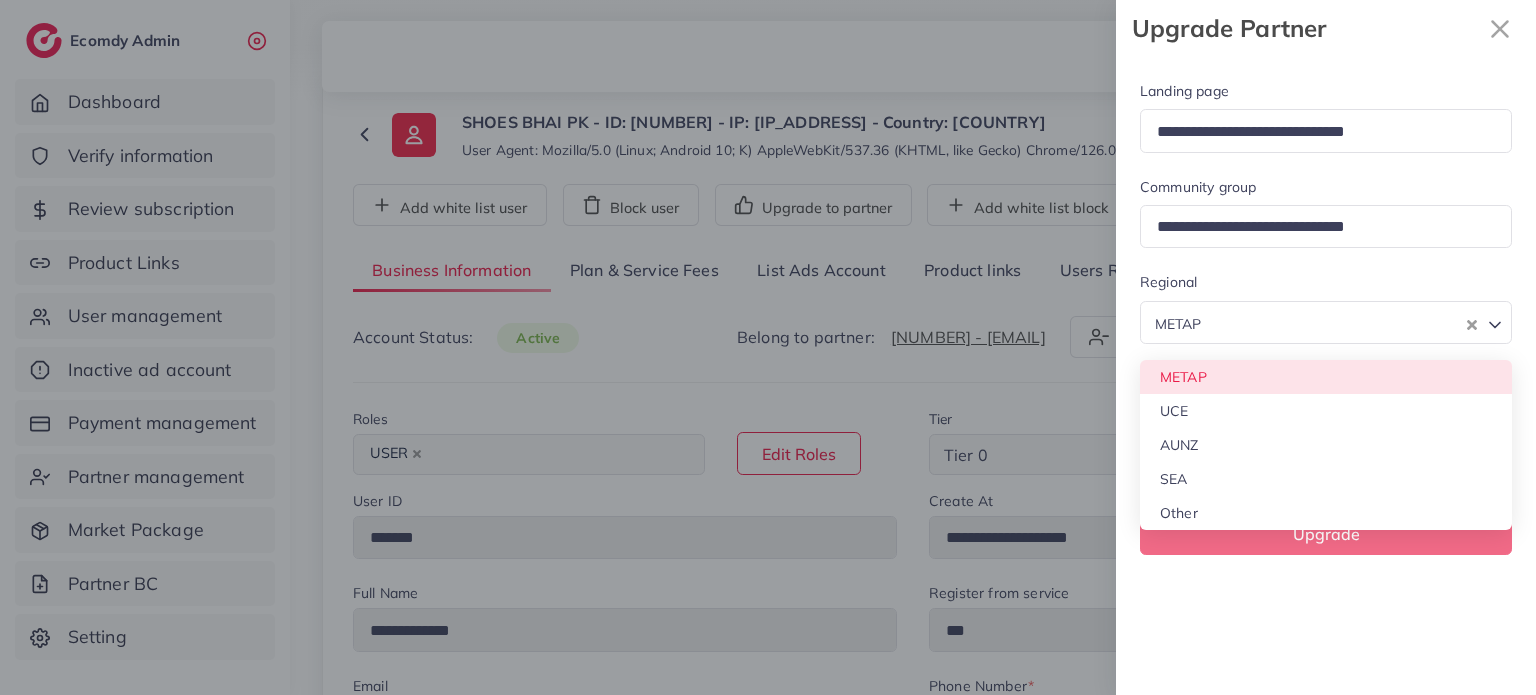 click on "**********" at bounding box center (0, 0) 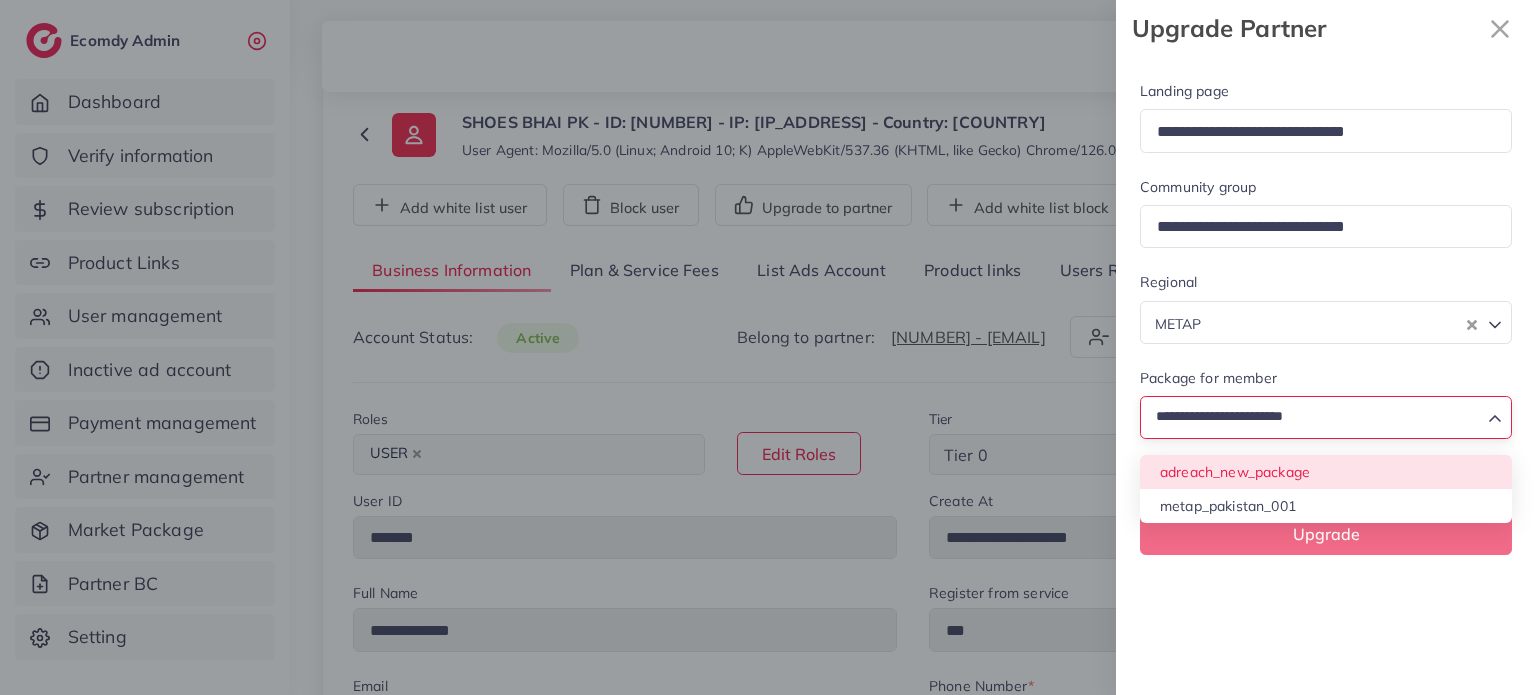 click at bounding box center [1314, 416] 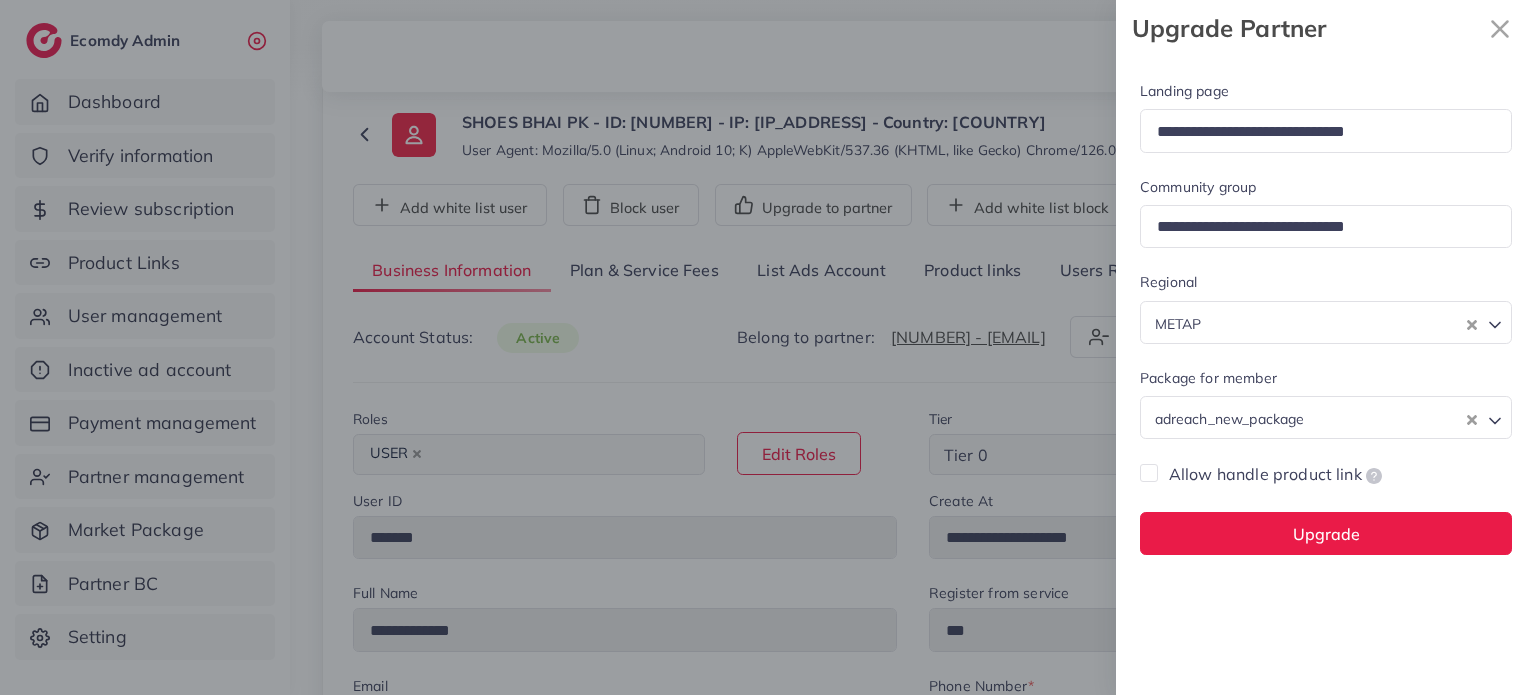 click on "**********" at bounding box center (0, 0) 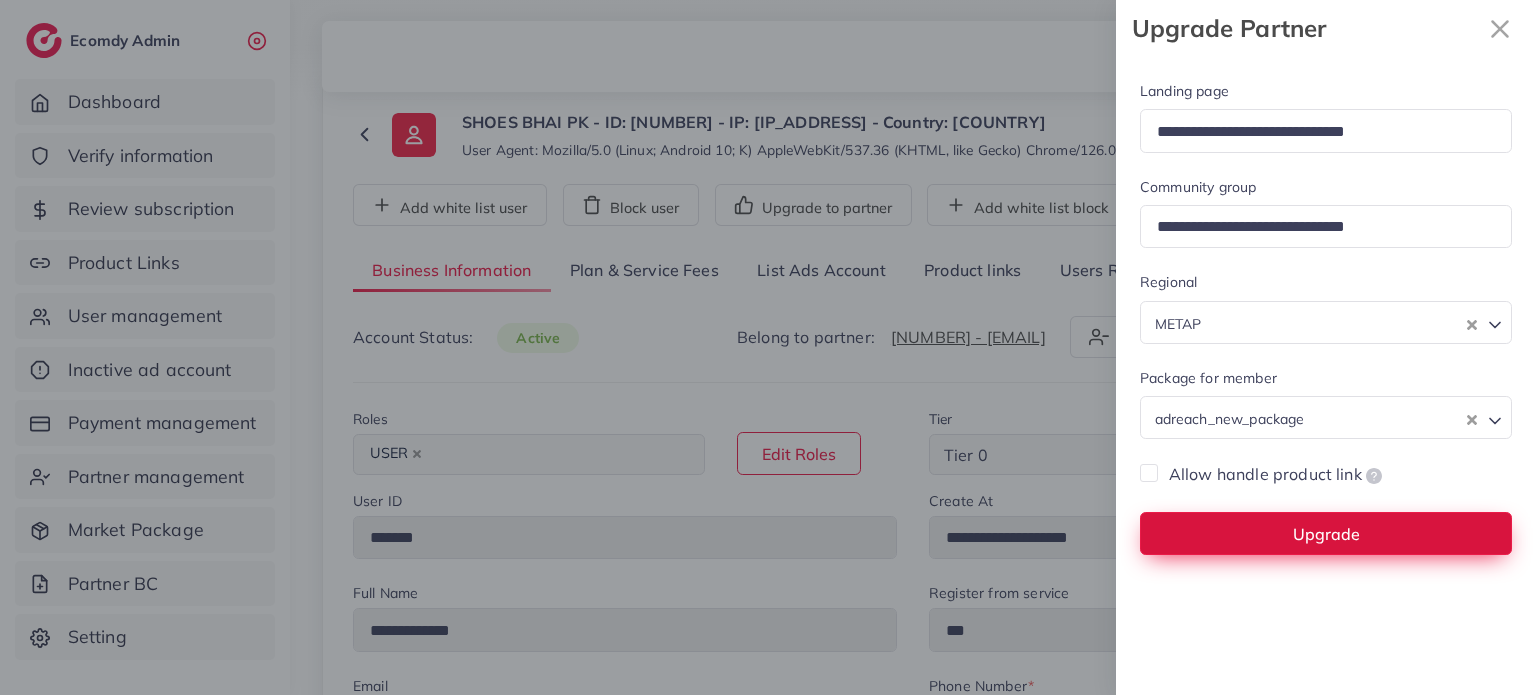 click on "Upgrade" at bounding box center [1326, 533] 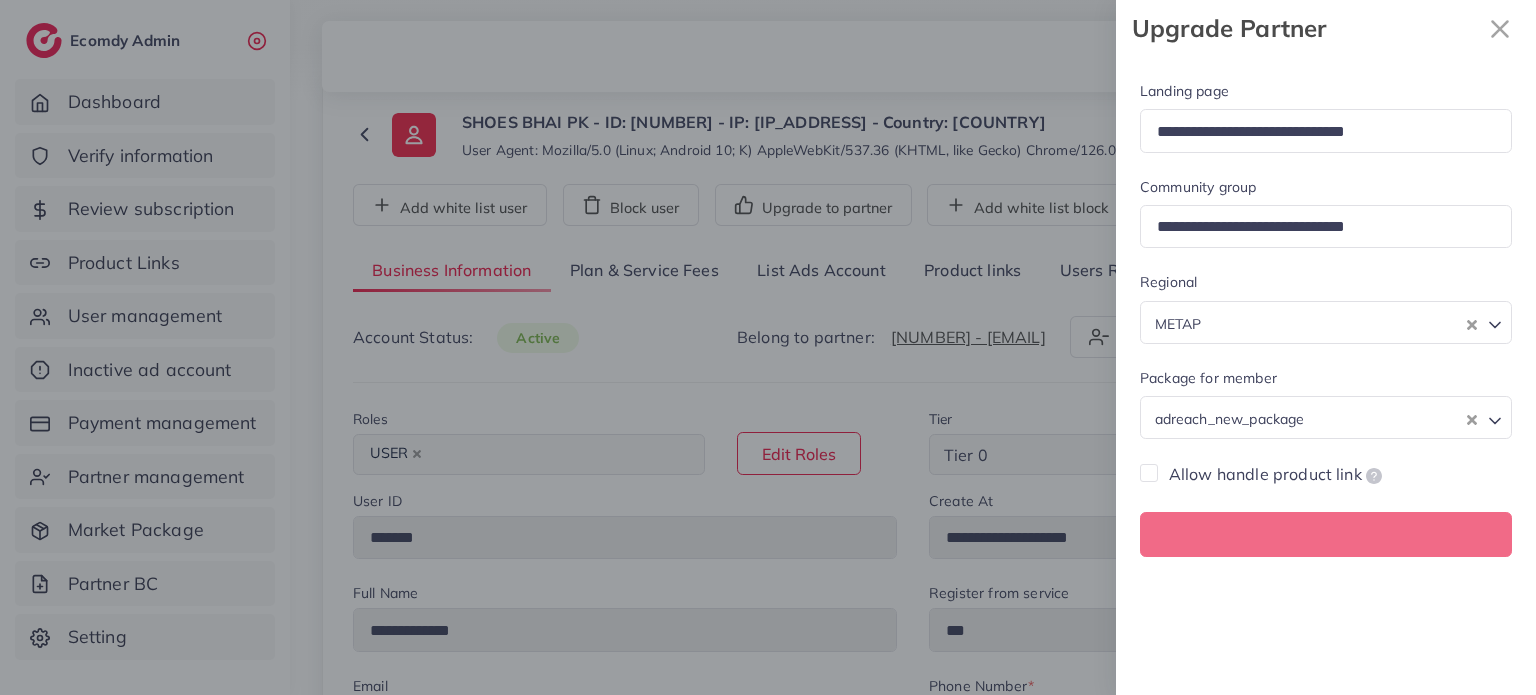 type 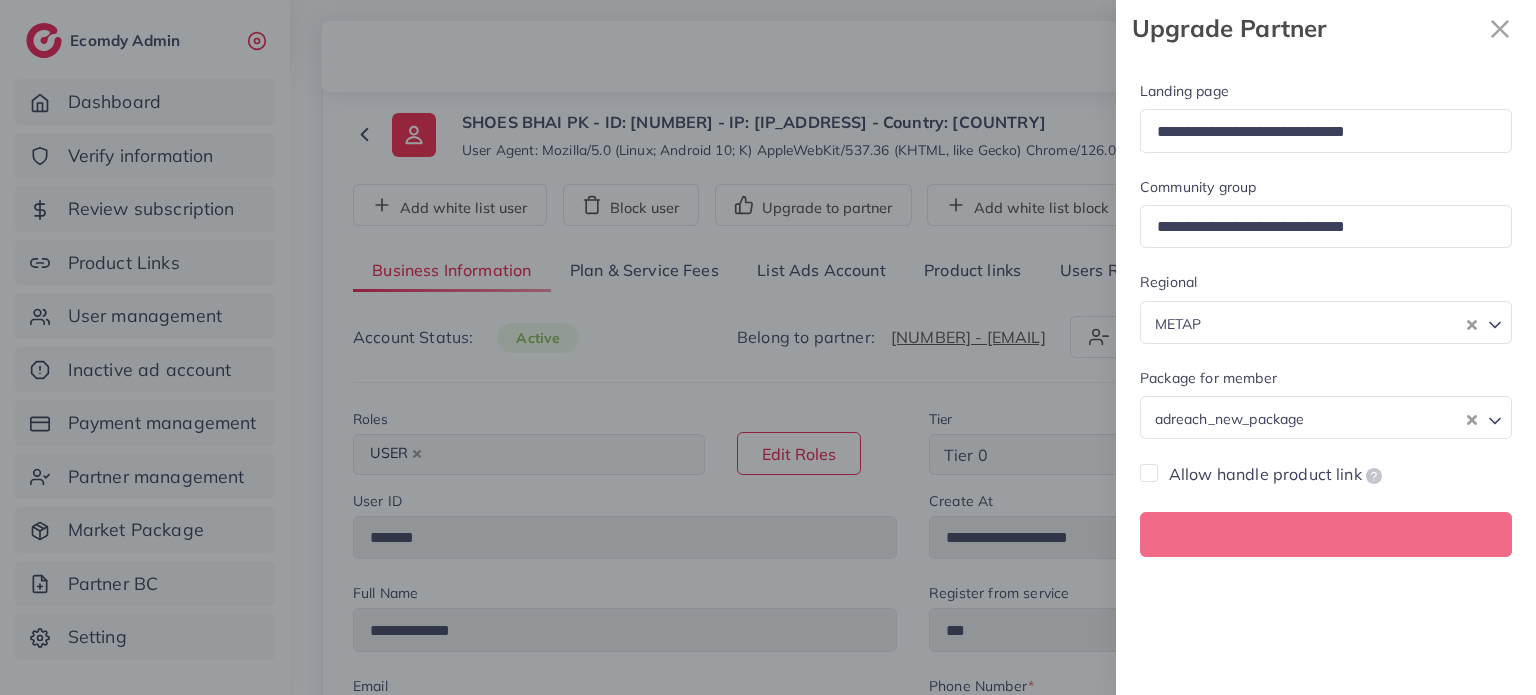 type 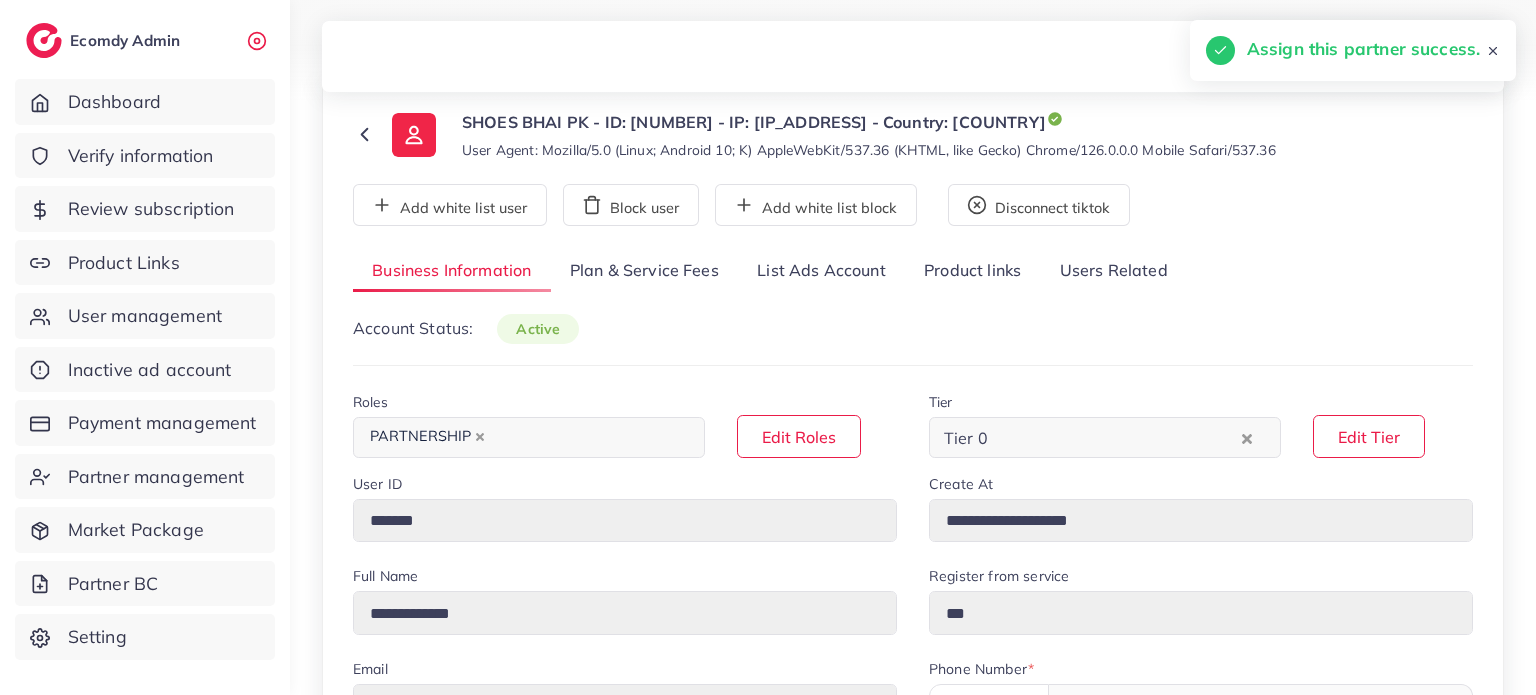 click 